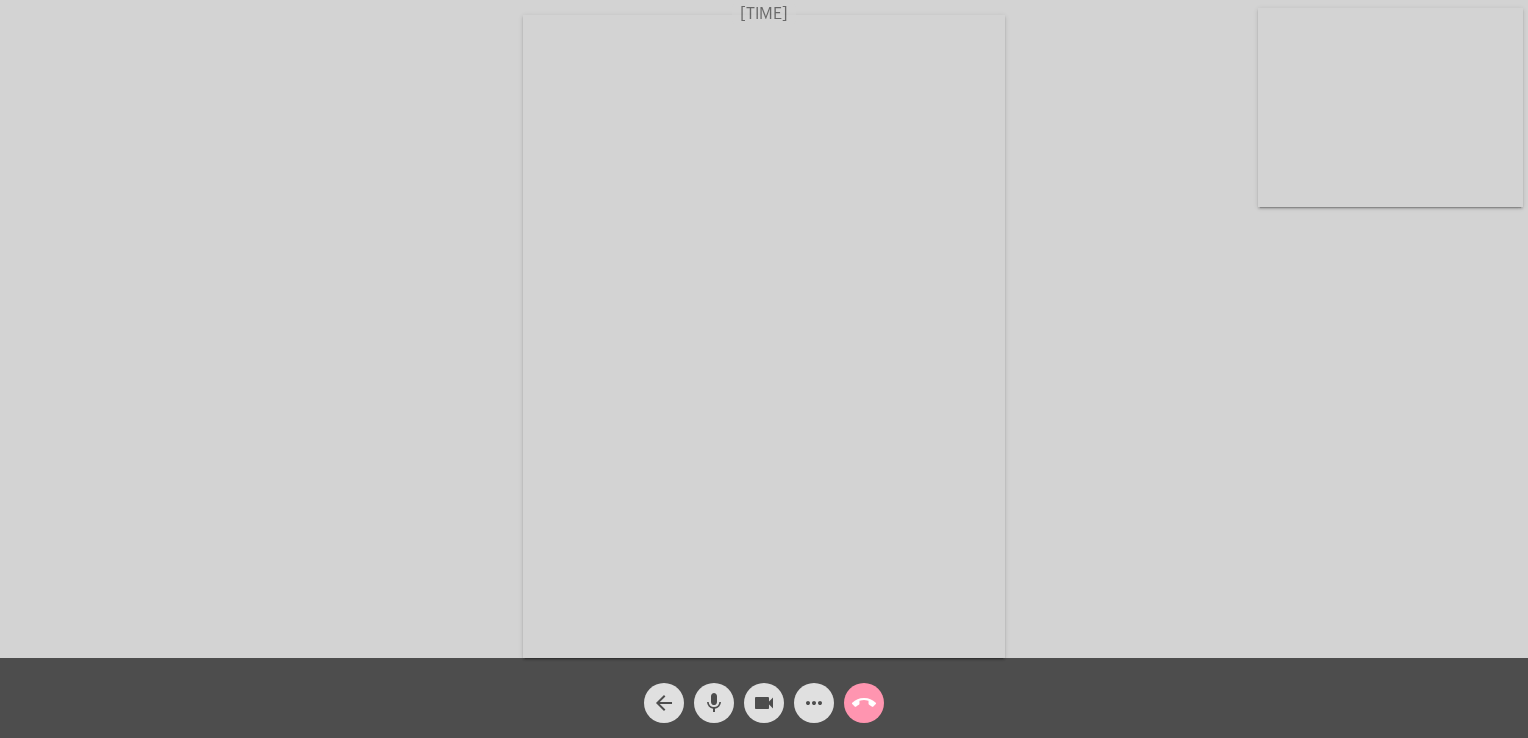 scroll, scrollTop: 0, scrollLeft: 0, axis: both 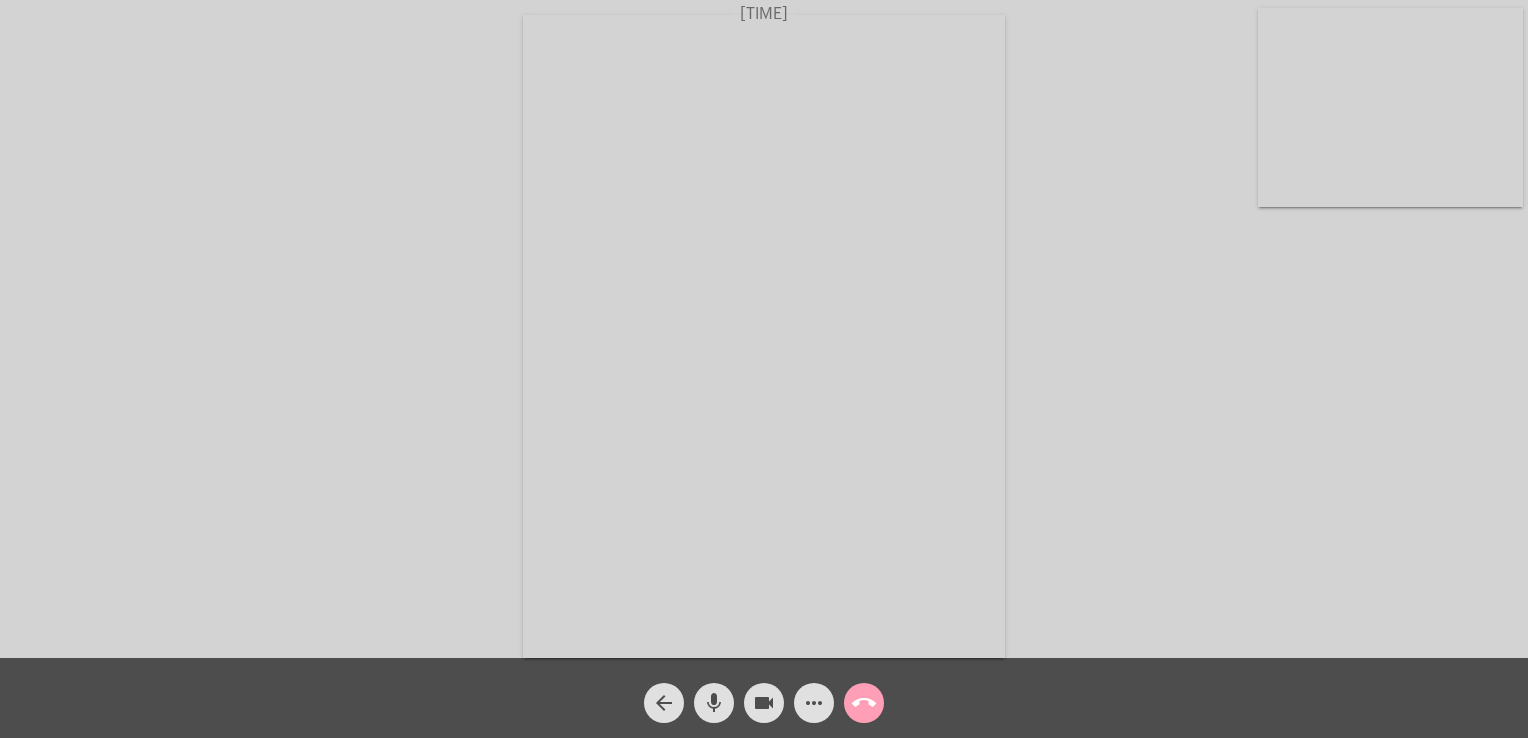 click on "call_end" 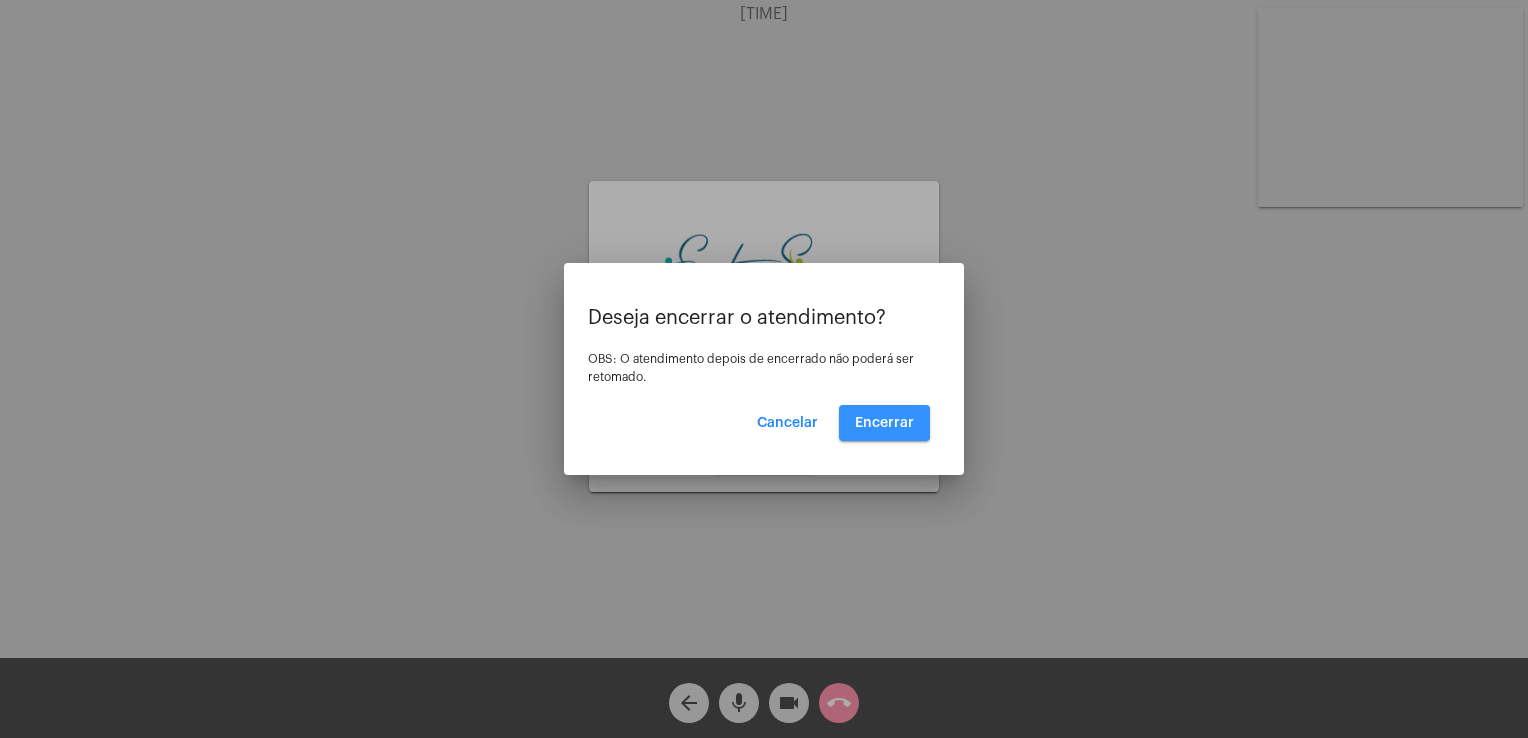 click on "Encerrar" at bounding box center (884, 423) 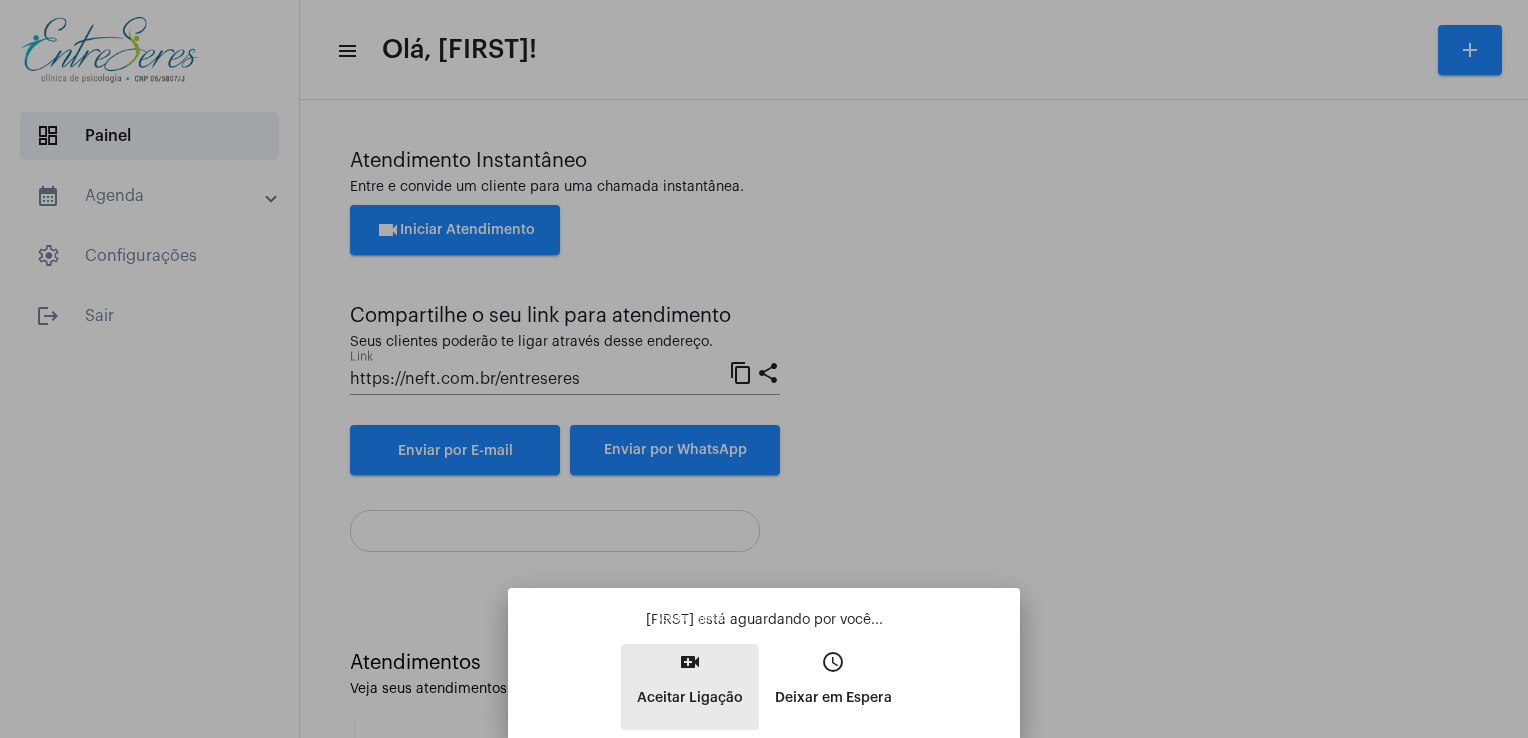 click on "Aceitar Ligação" at bounding box center (690, 698) 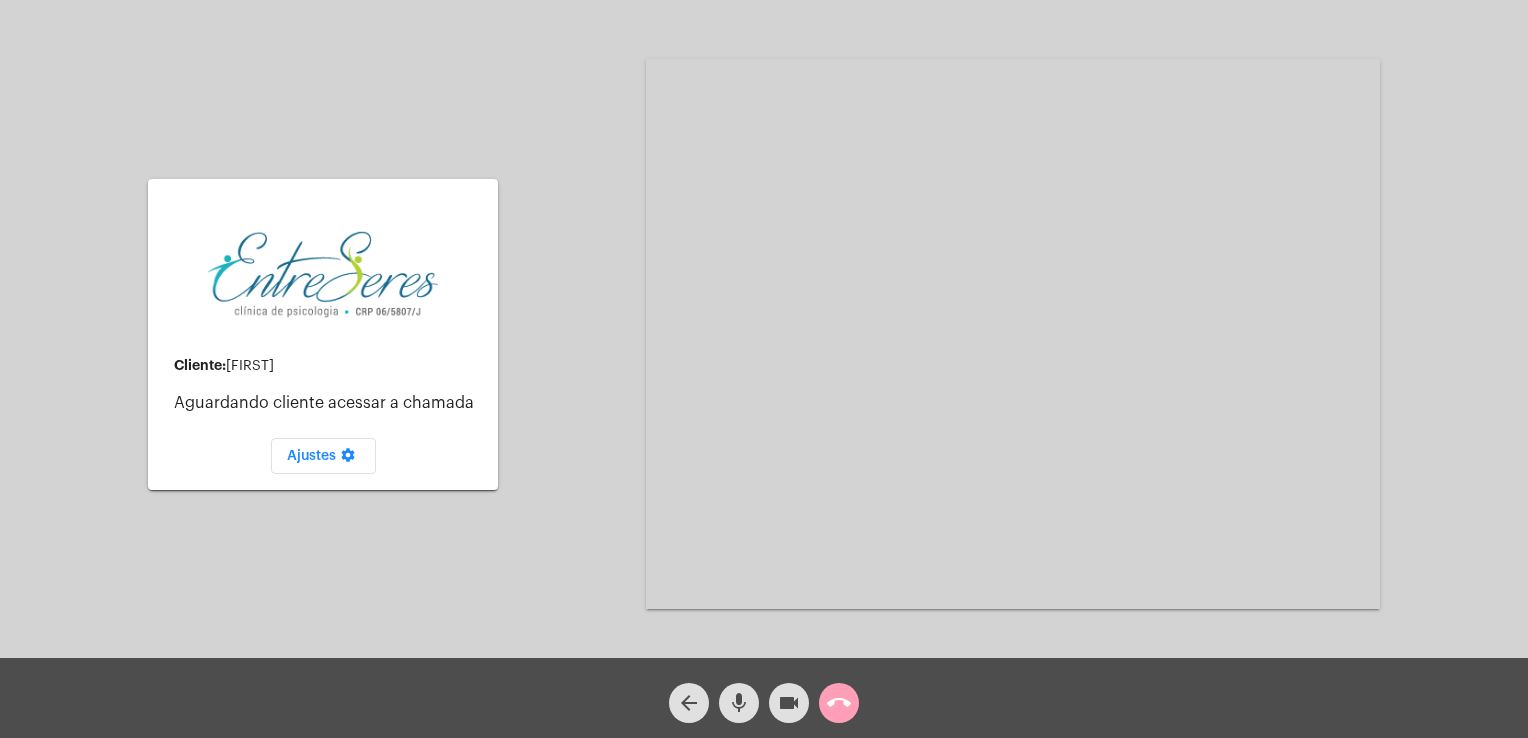 click on "call_end" 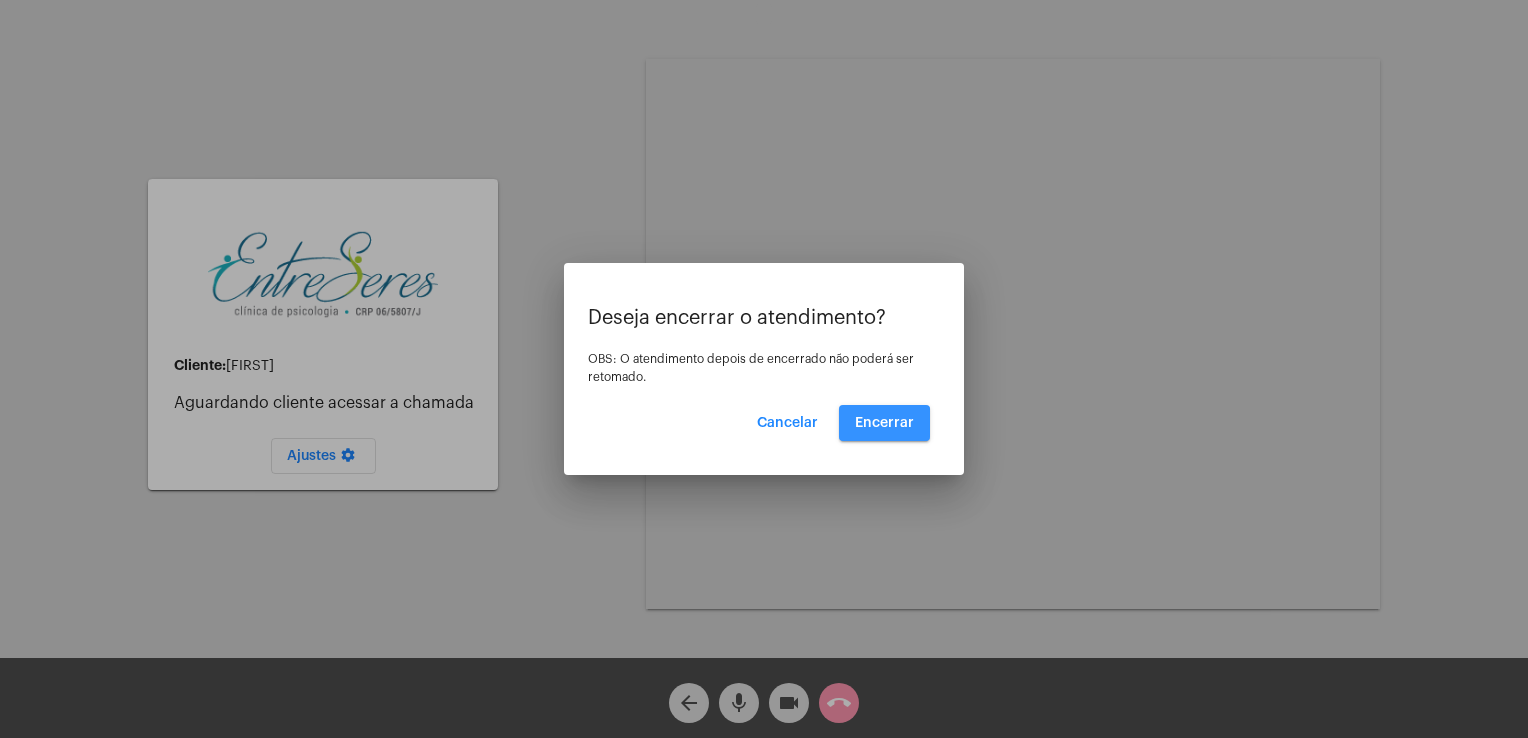 click on "Encerrar" at bounding box center (884, 423) 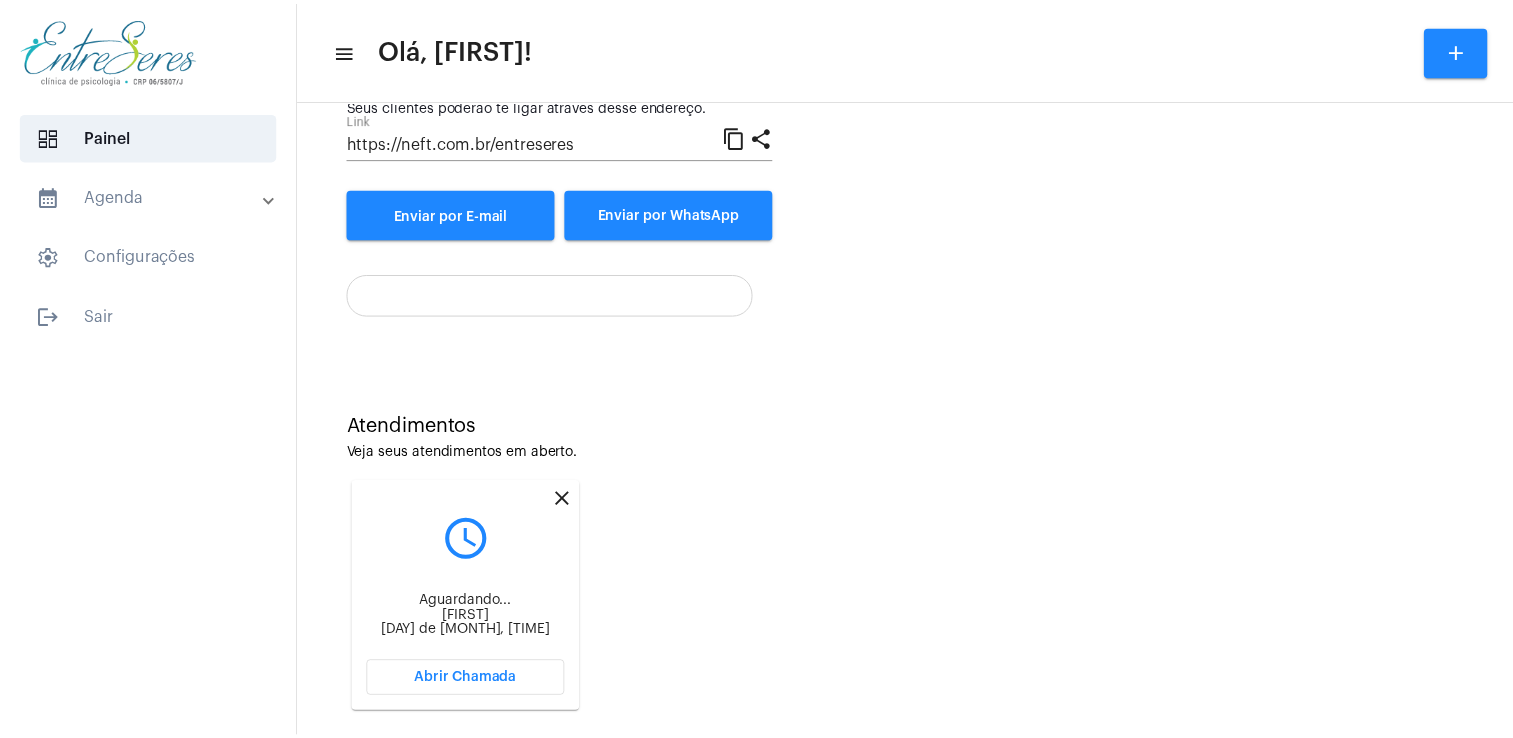 scroll, scrollTop: 266, scrollLeft: 0, axis: vertical 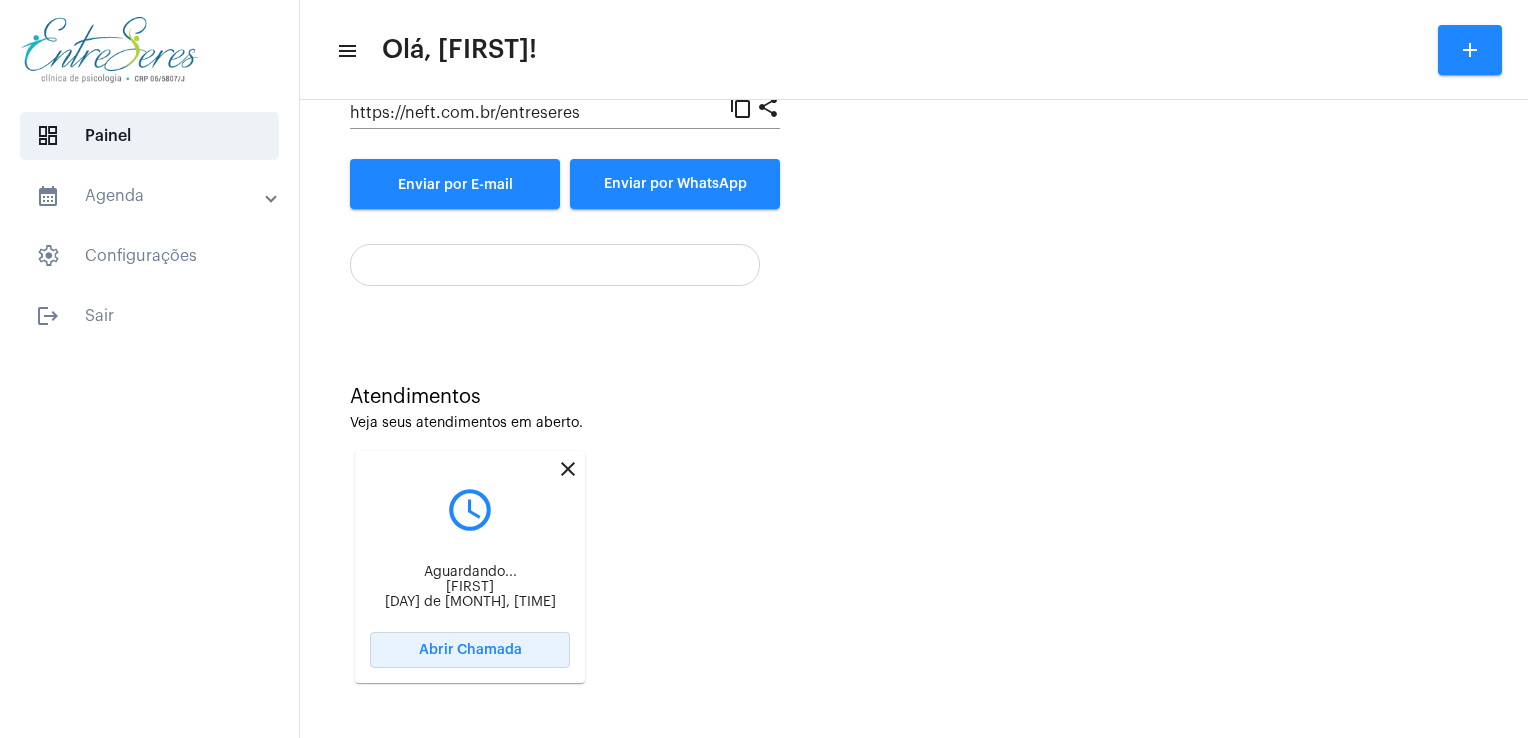 click on "Abrir Chamada" 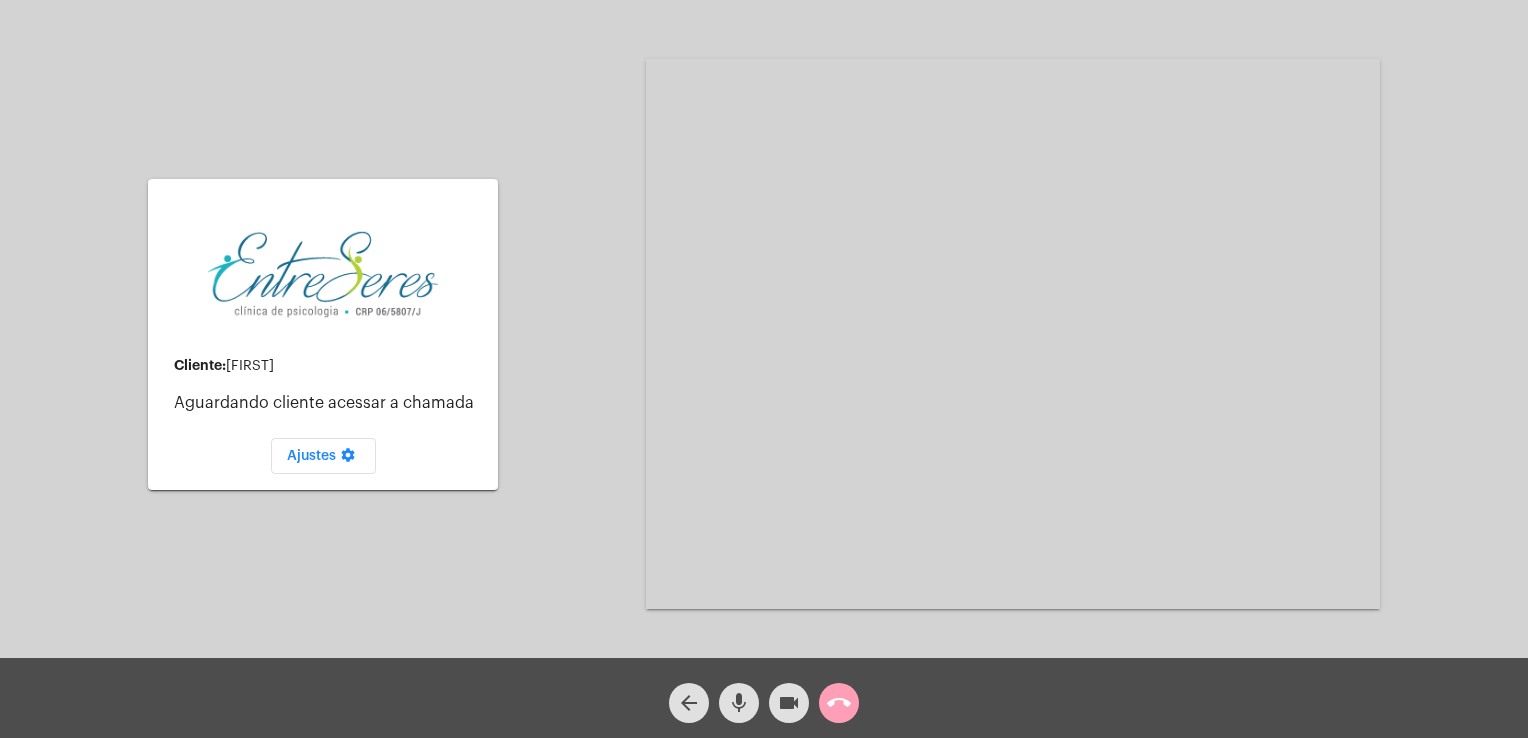 click on "call_end" 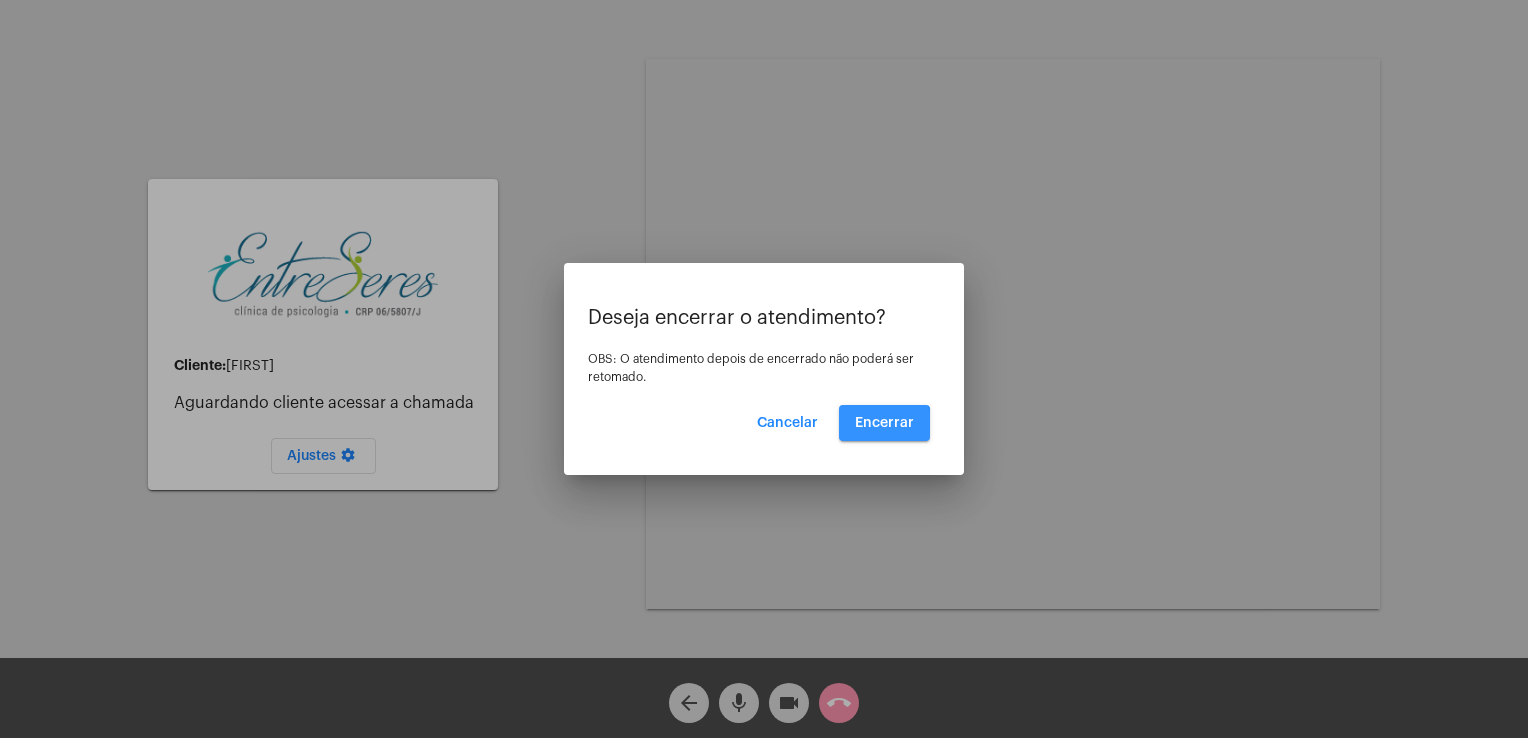 click on "Encerrar" at bounding box center [884, 423] 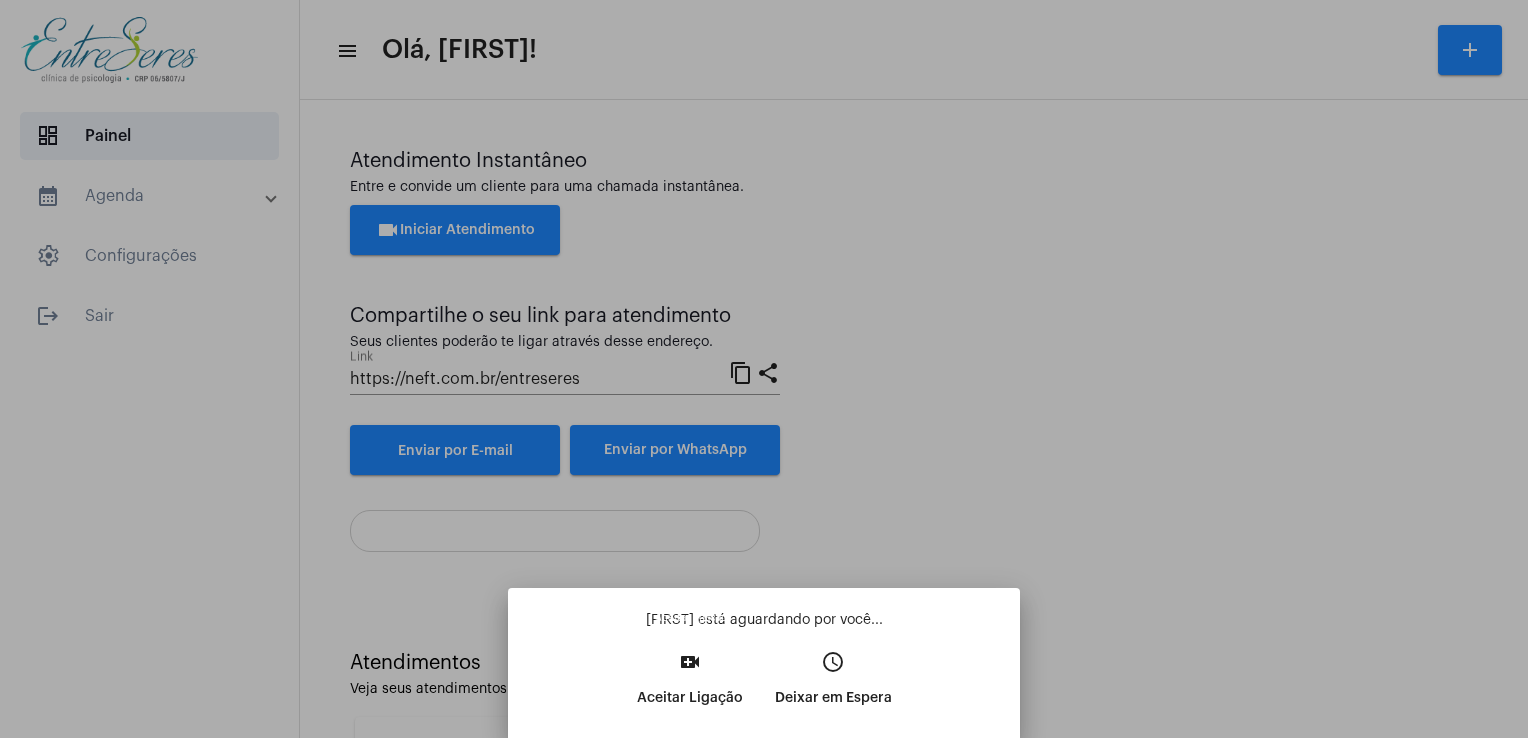 click on "video_call Aceitar Ligação" at bounding box center (690, 687) 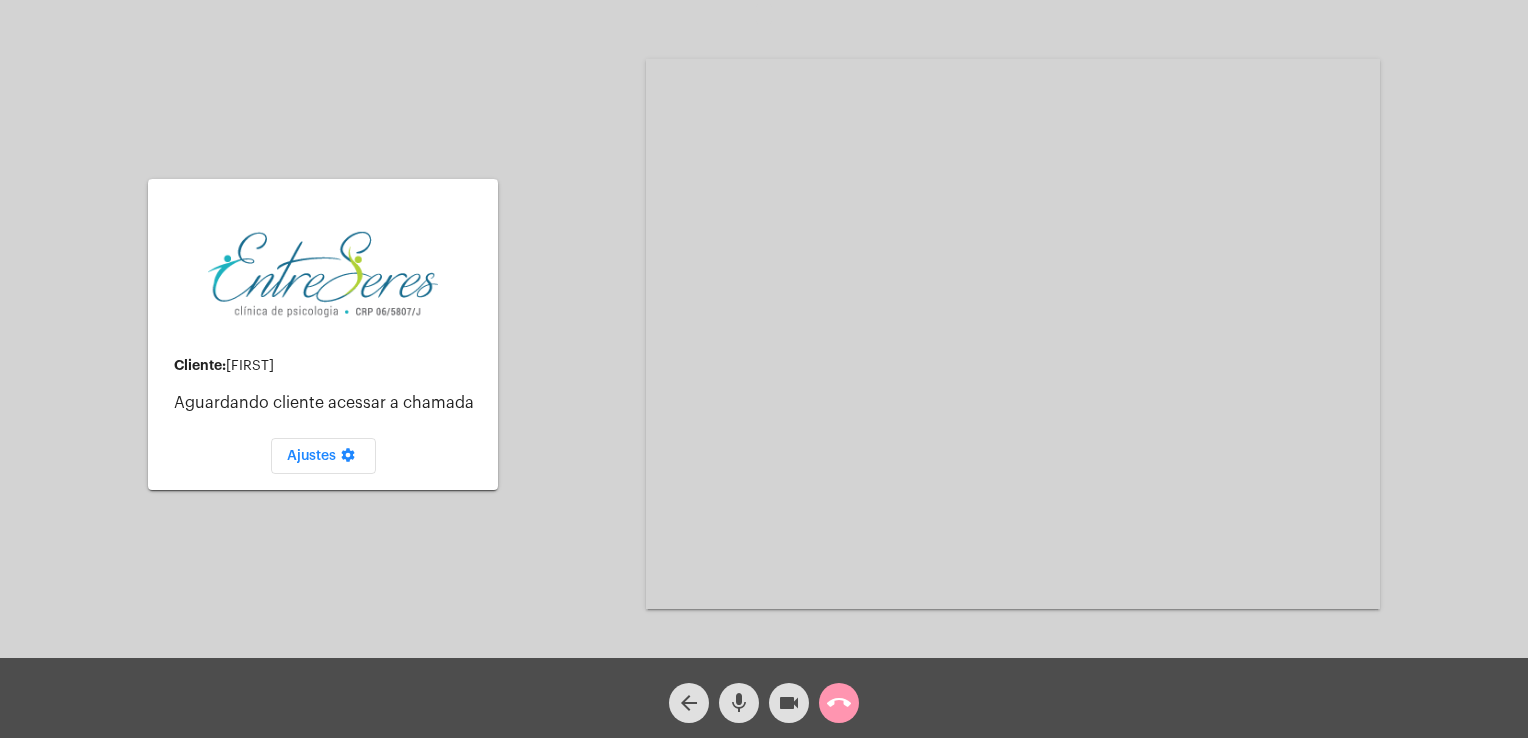 click on "call_end" 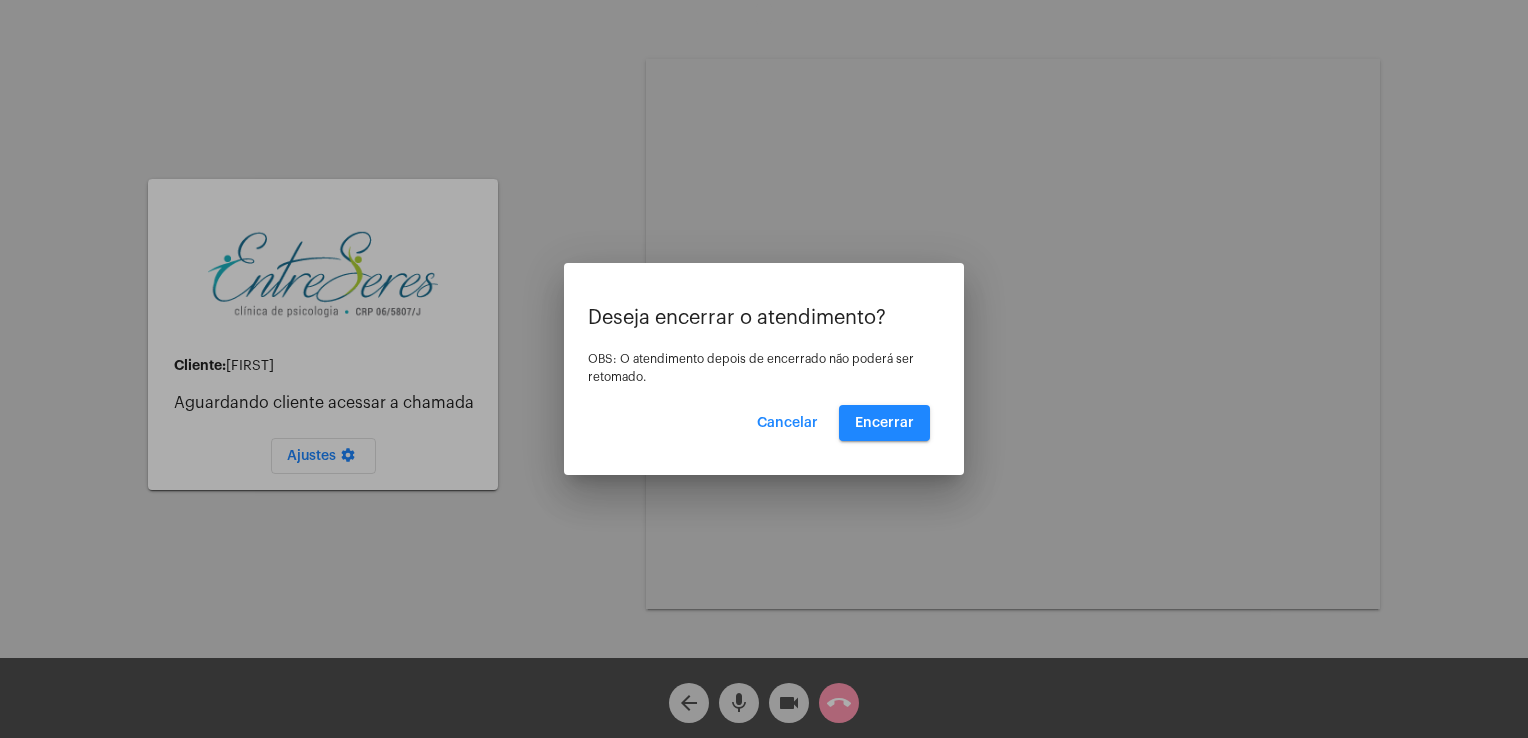 click at bounding box center [764, 369] 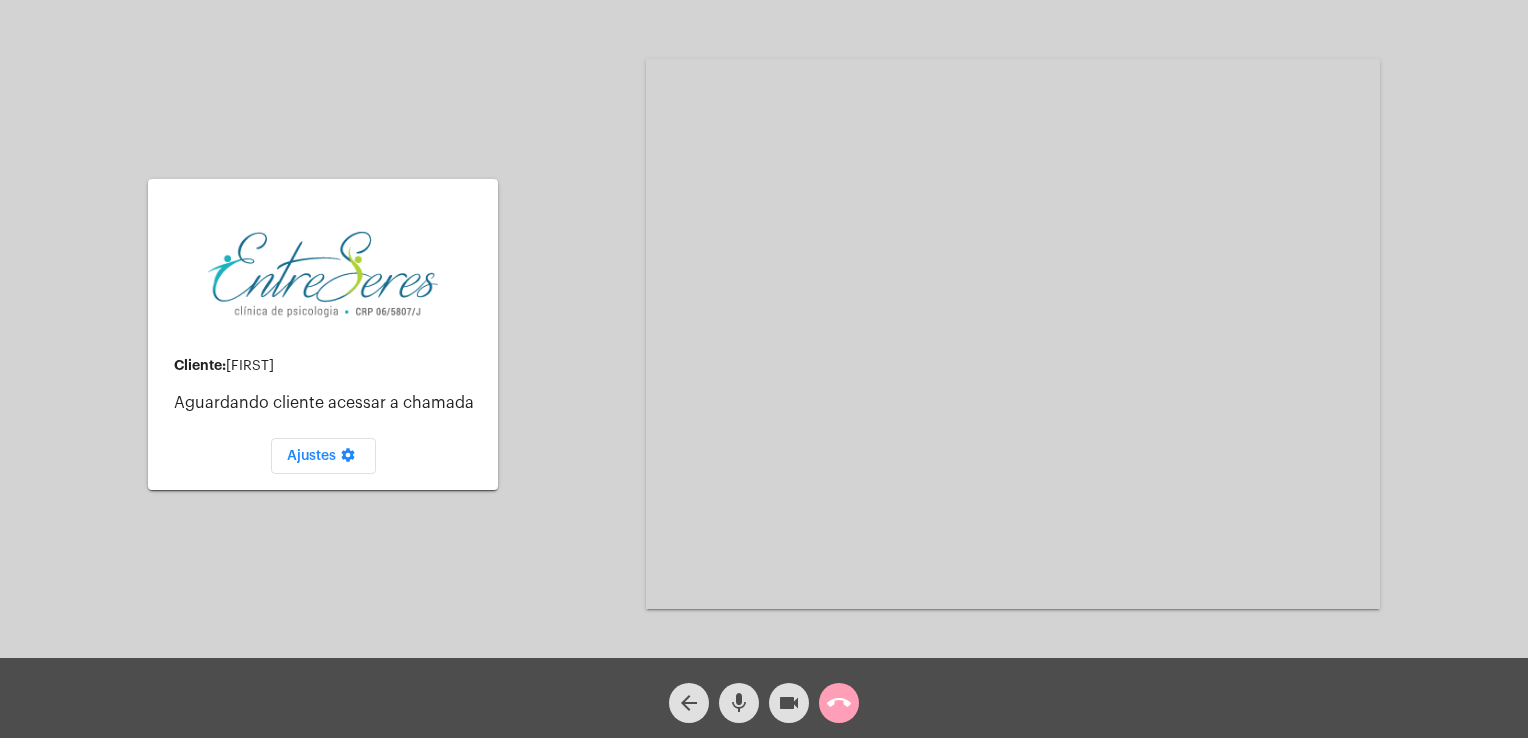 click on "call_end" 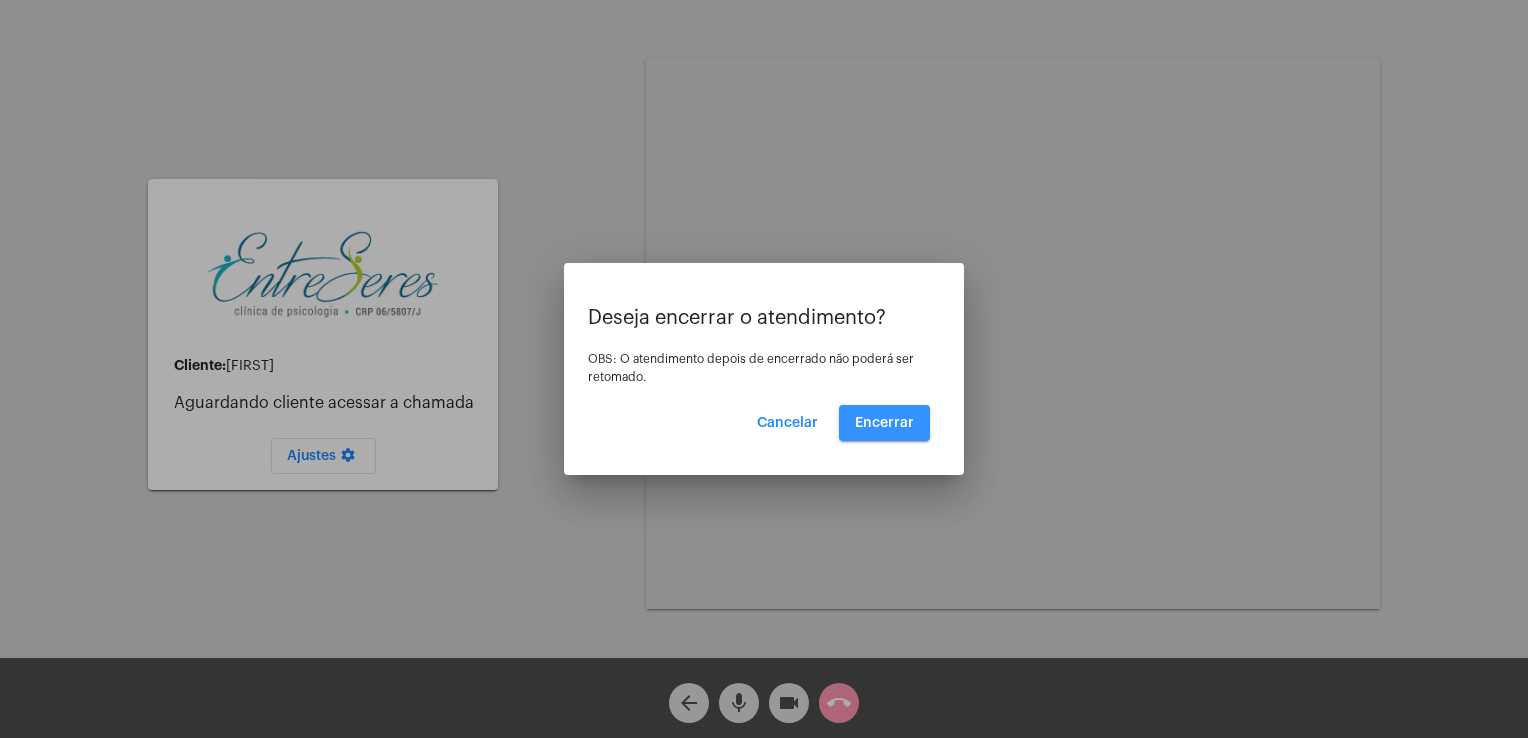 click on "Encerrar" at bounding box center (884, 423) 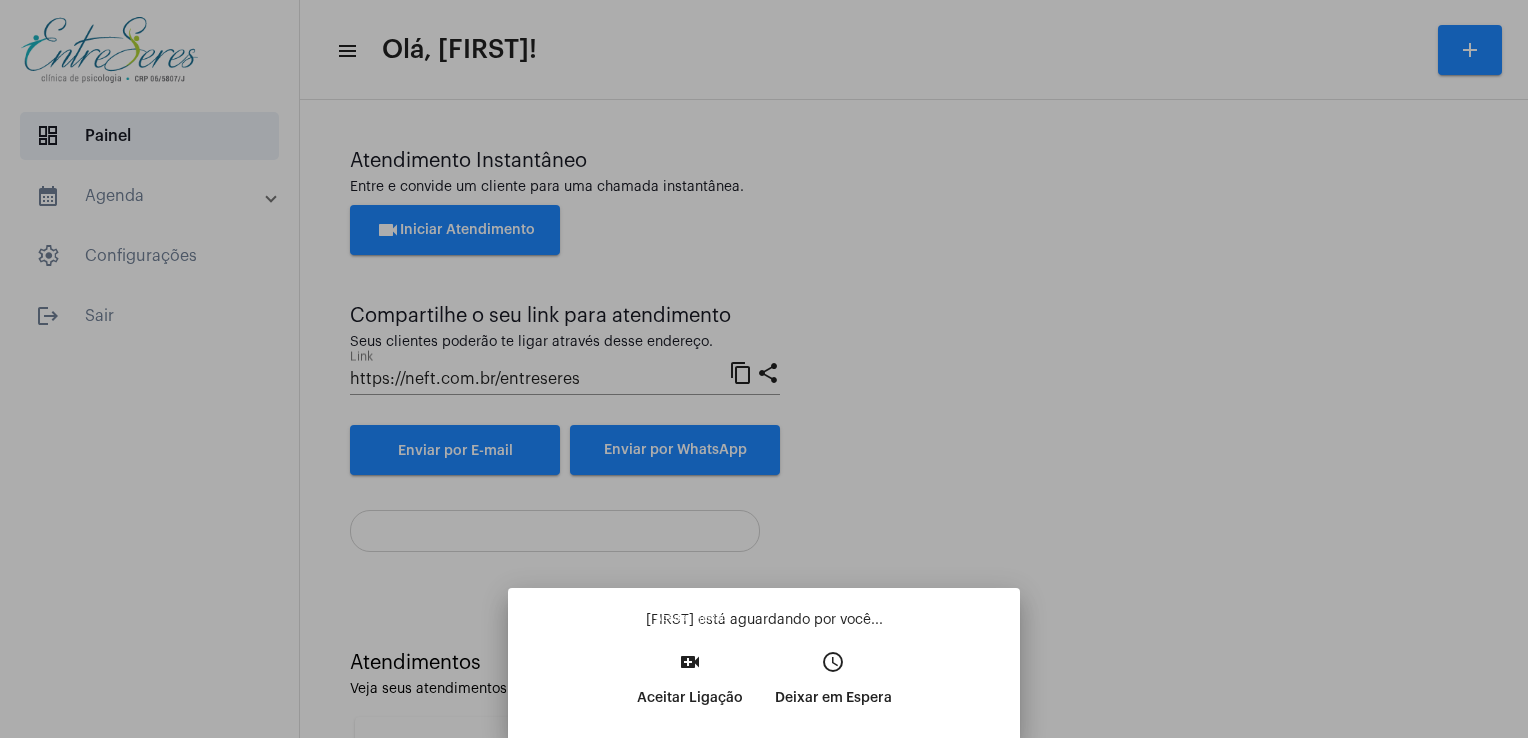 click on "video_call Aceitar Ligação" at bounding box center (690, 687) 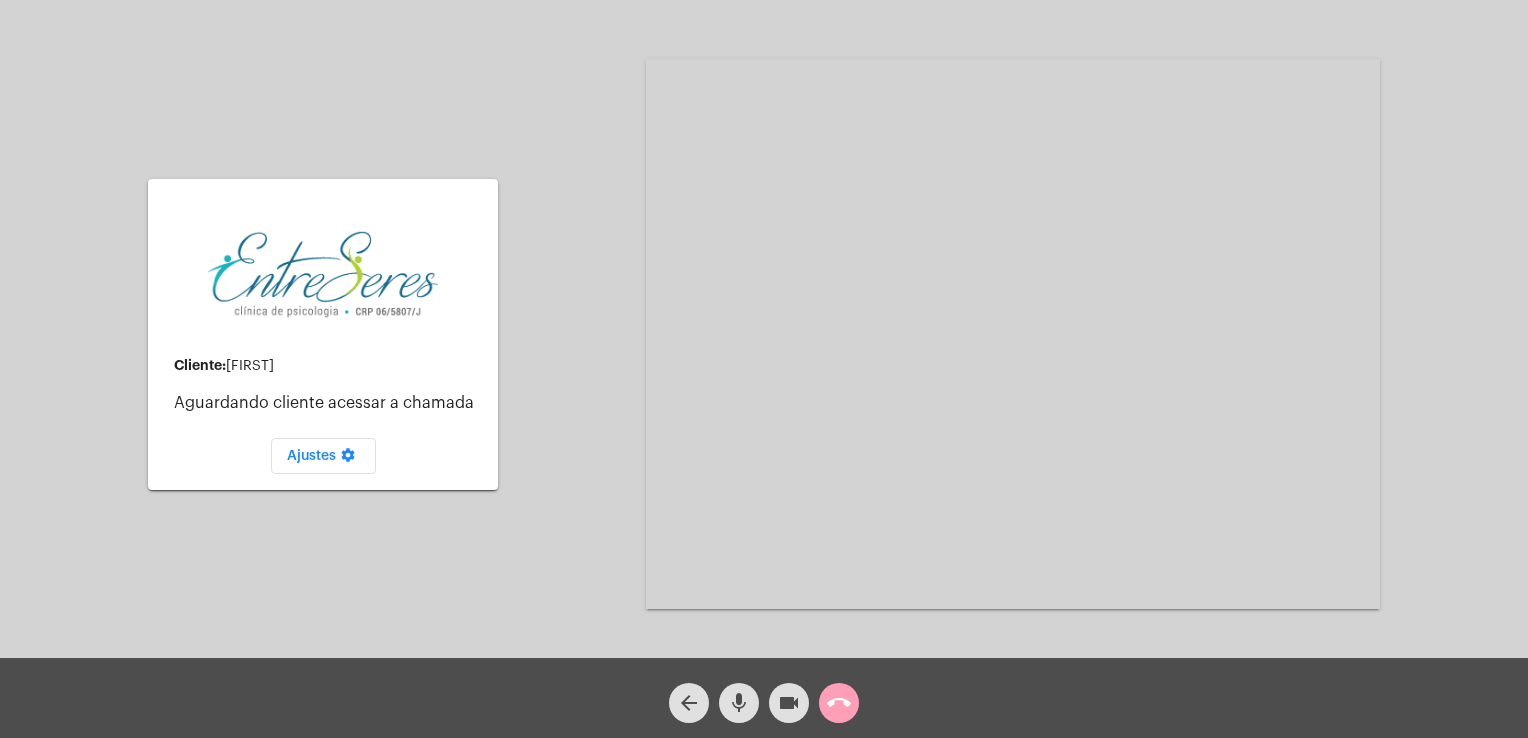 click on "call_end" 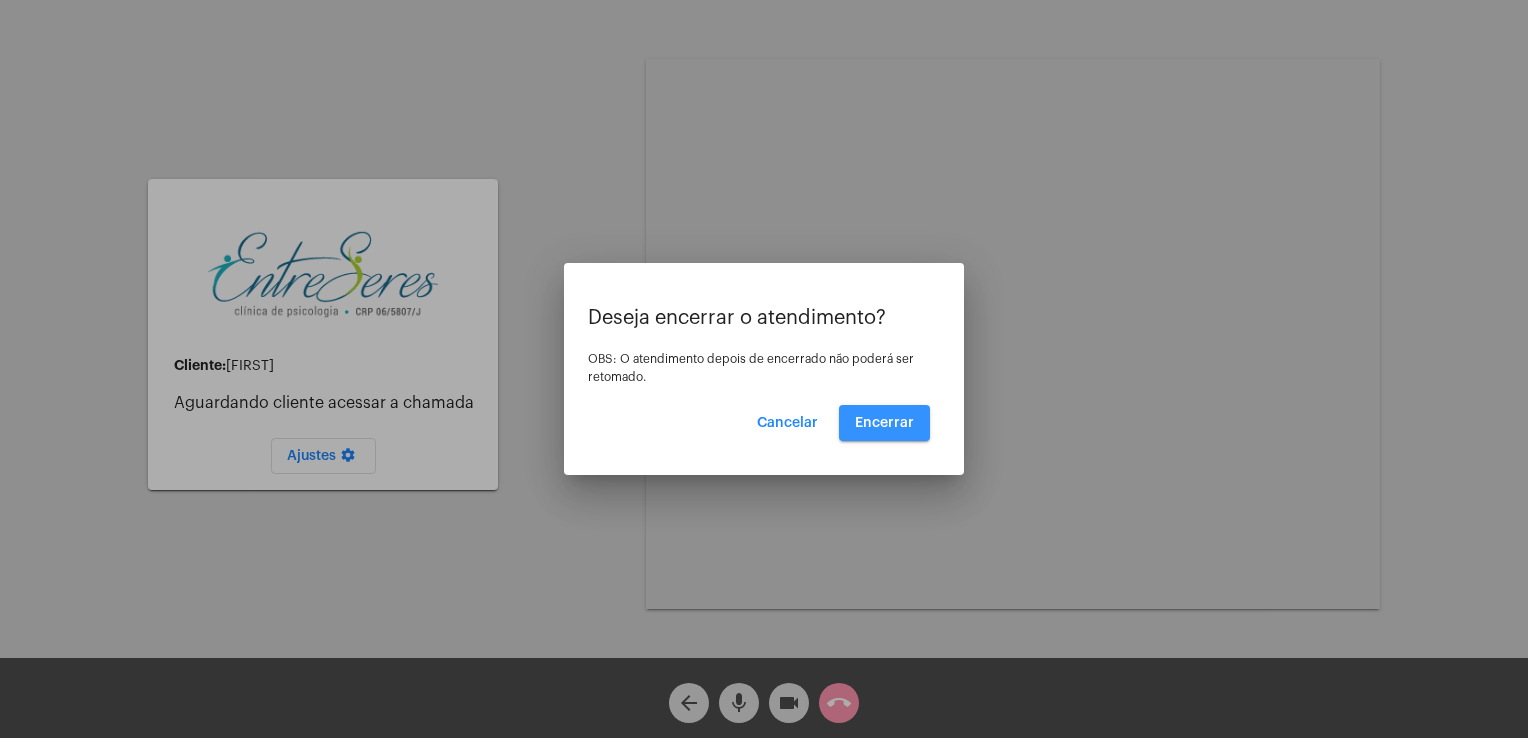 click on "Encerrar" at bounding box center [884, 423] 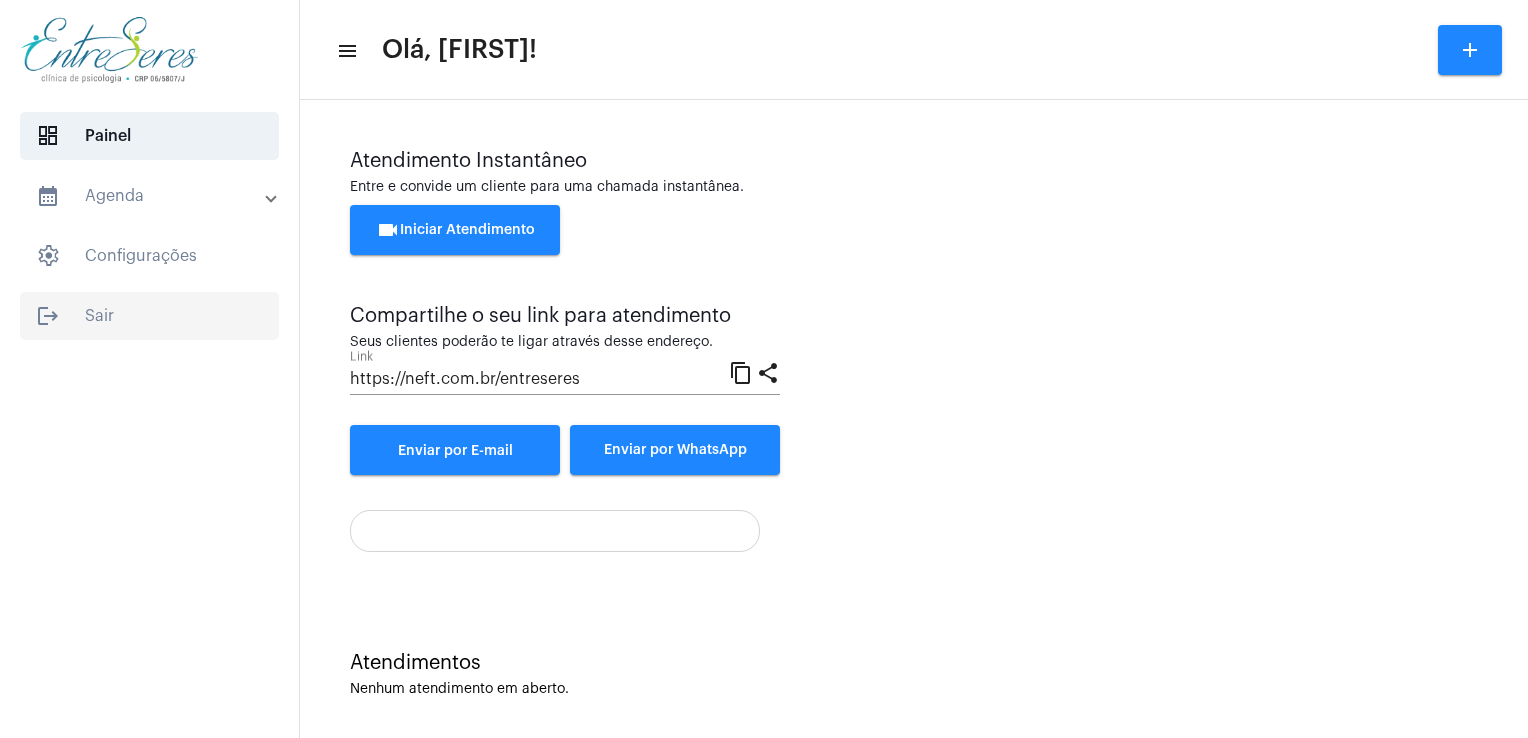 click on "logout  Sair" 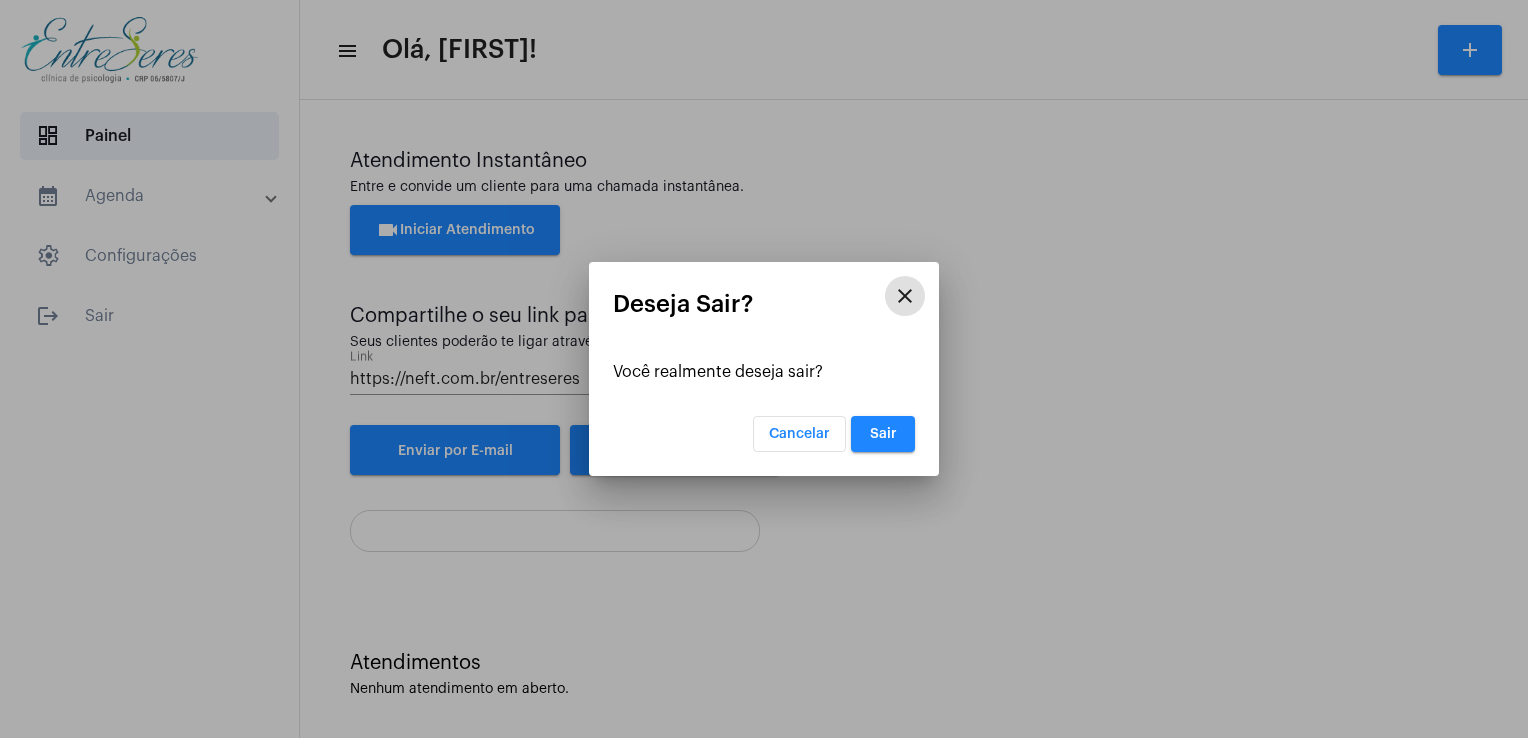 click on "Sair" at bounding box center (883, 434) 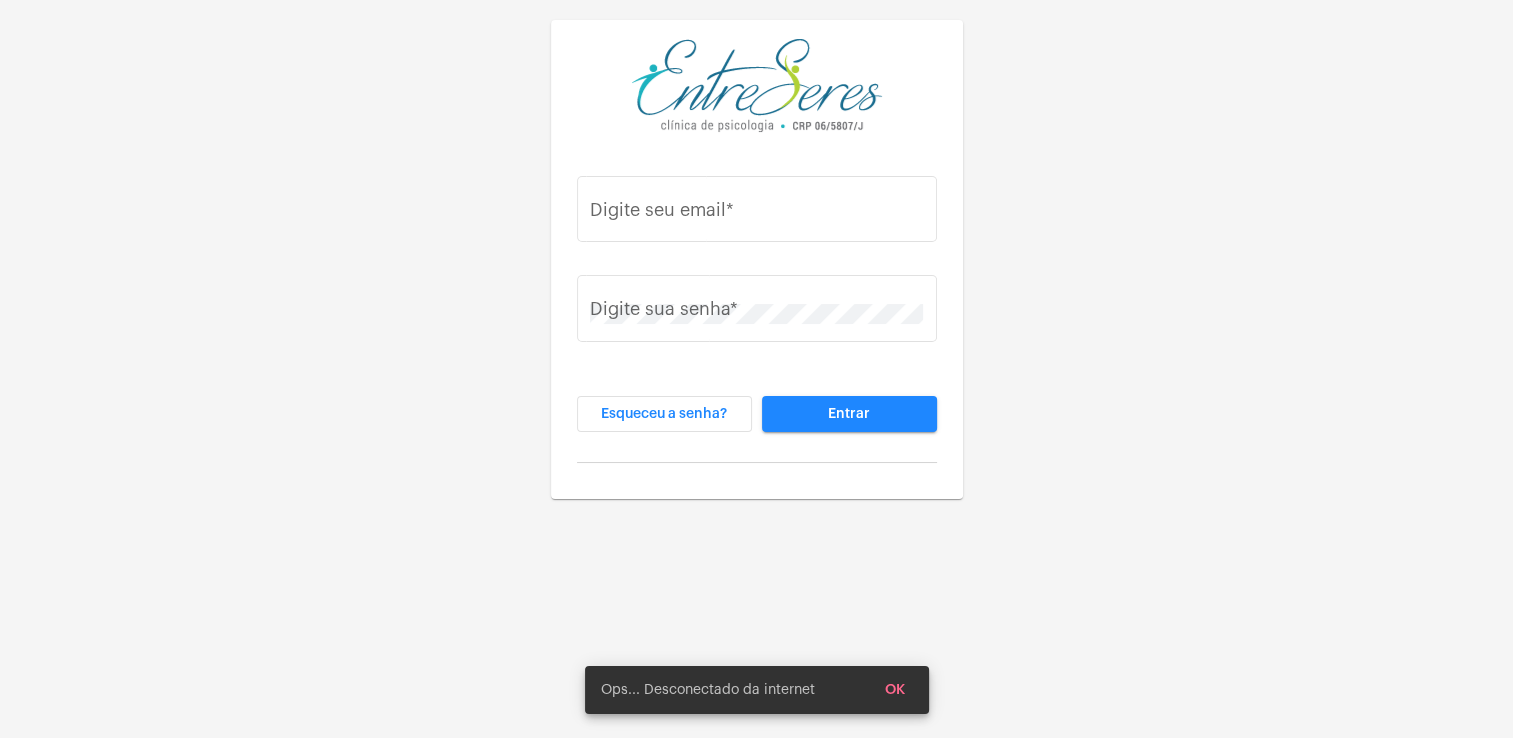 type on "[EMAIL]" 